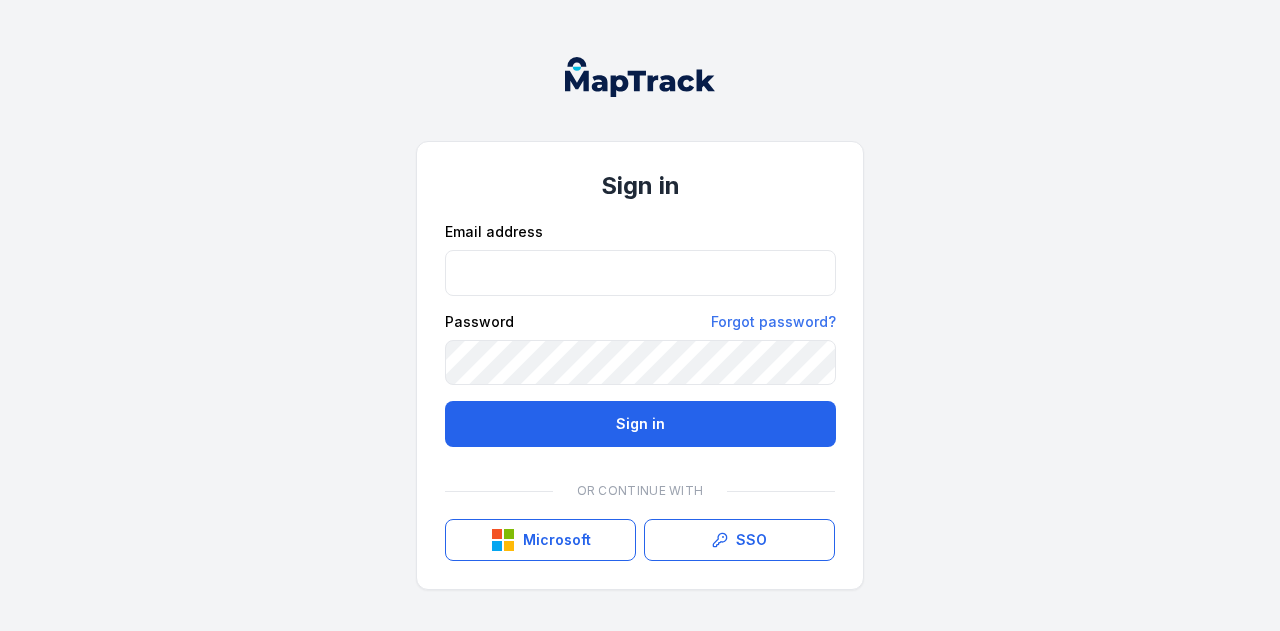 scroll, scrollTop: 0, scrollLeft: 0, axis: both 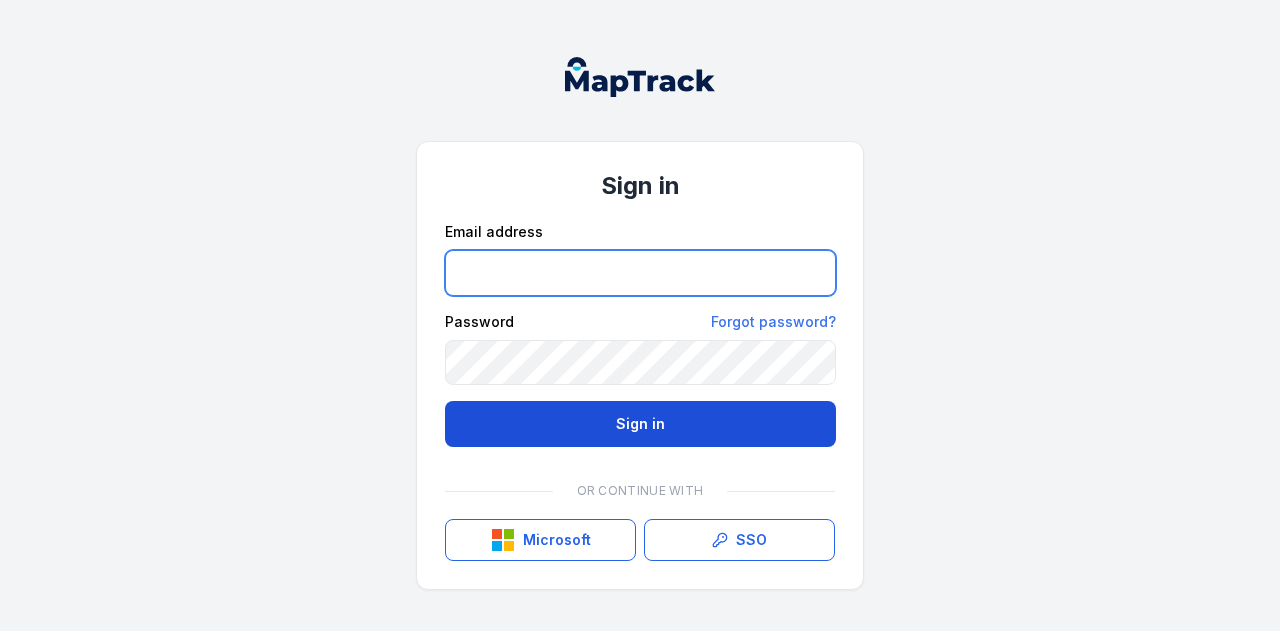 type on "**********" 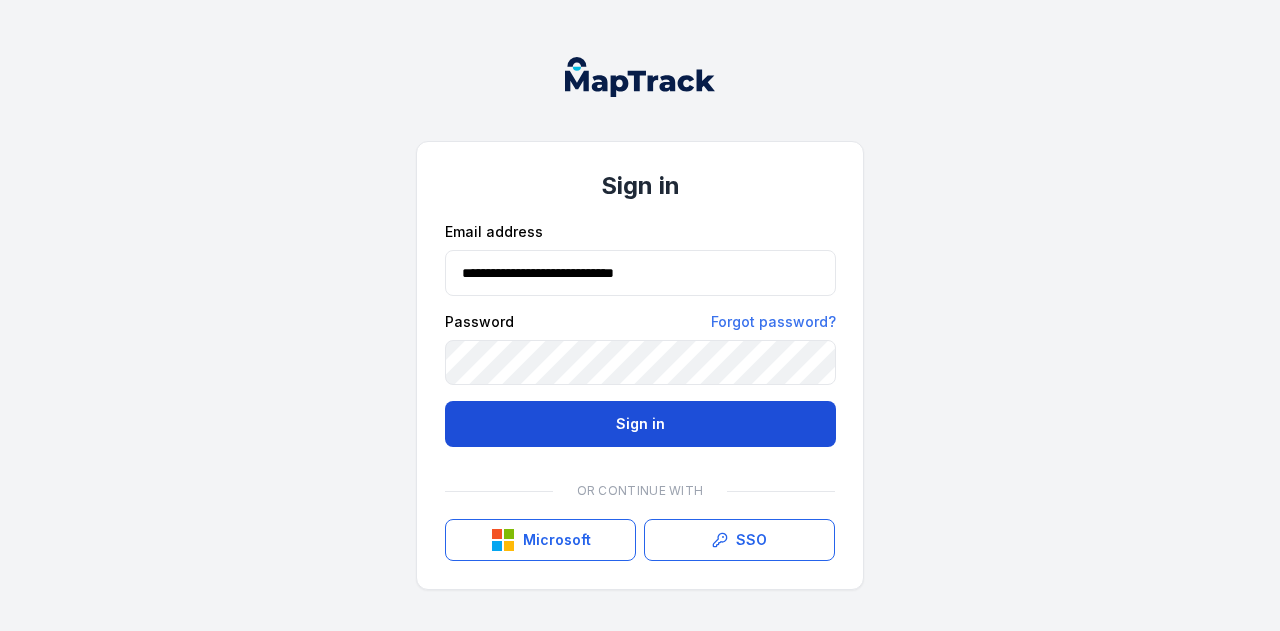click on "Sign in" at bounding box center [640, 424] 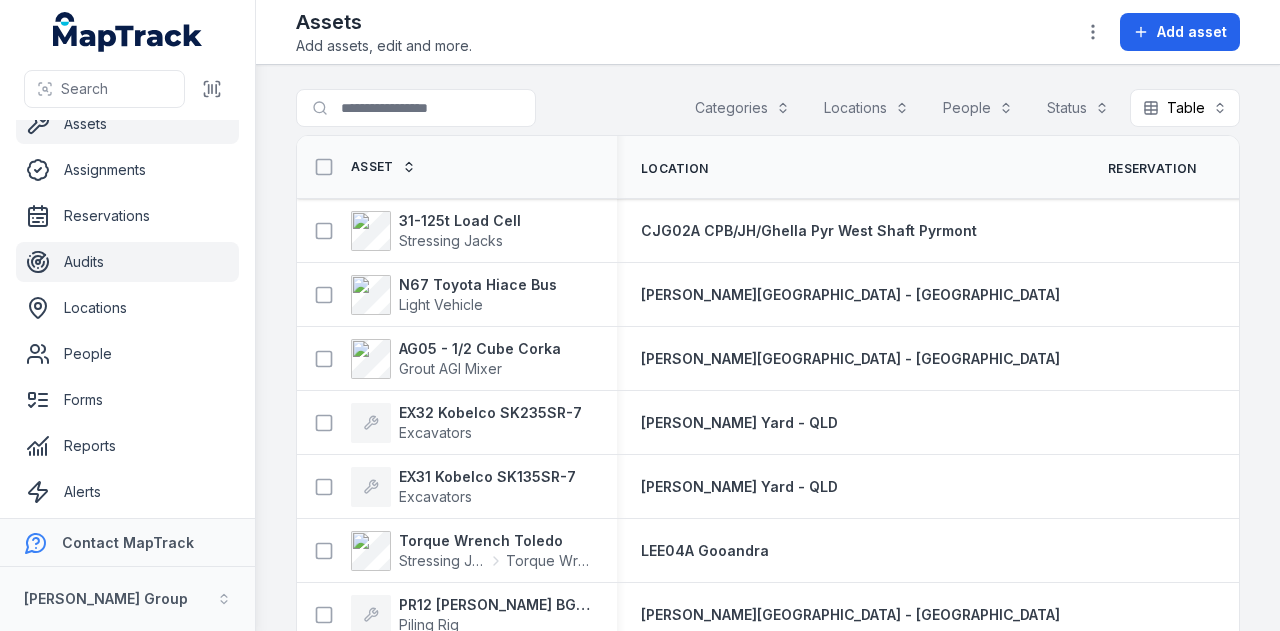 scroll, scrollTop: 113, scrollLeft: 0, axis: vertical 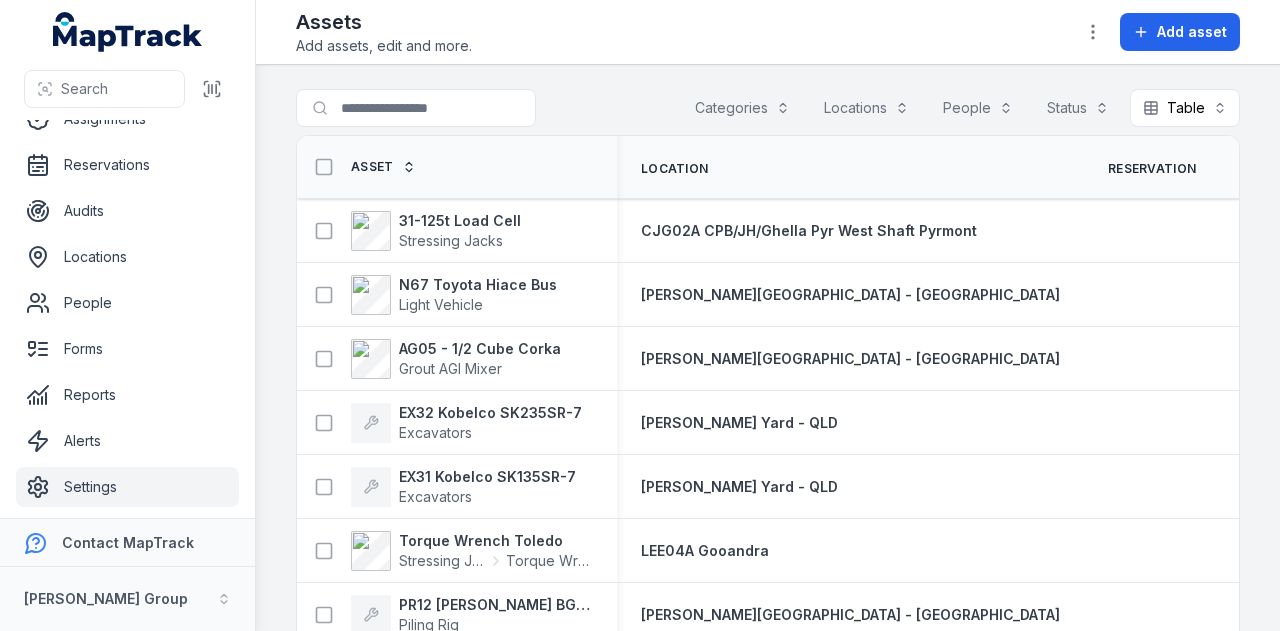 click on "Settings" at bounding box center [127, 487] 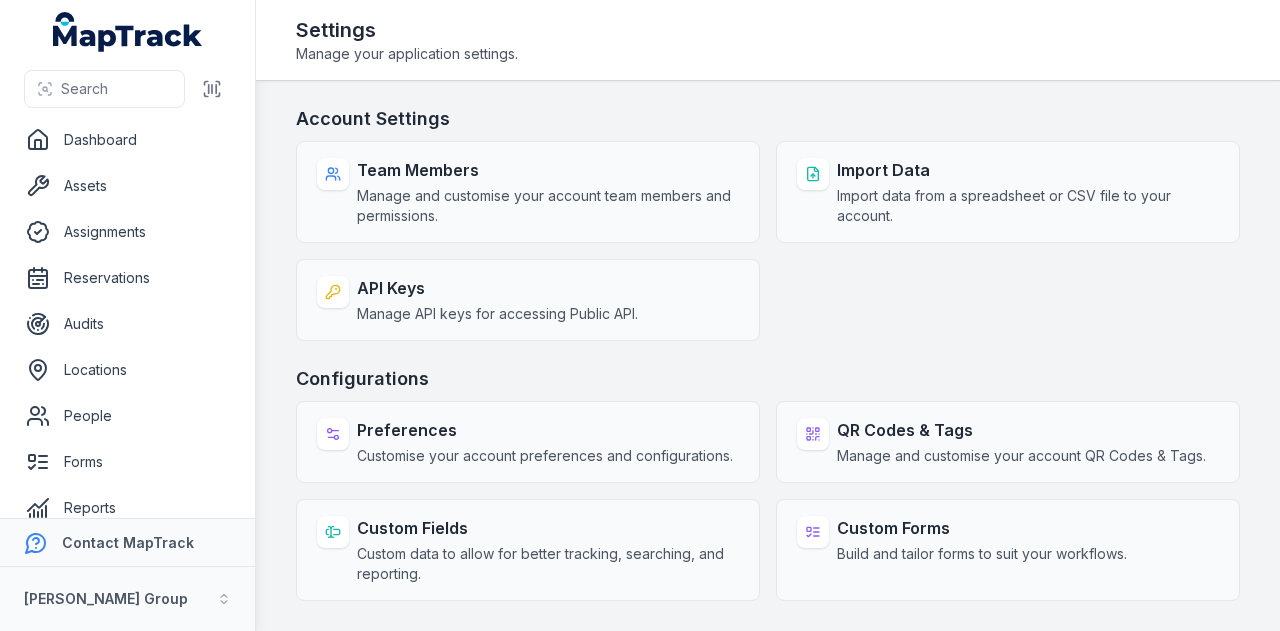 scroll, scrollTop: 0, scrollLeft: 0, axis: both 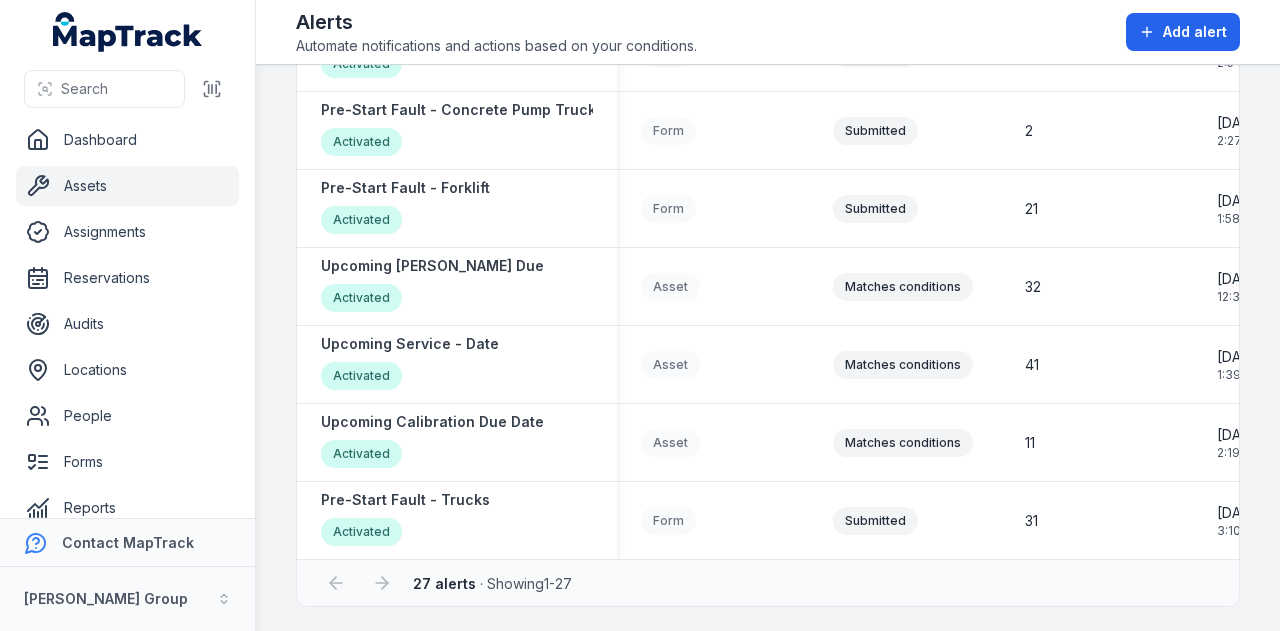 click on "Assets" at bounding box center [127, 186] 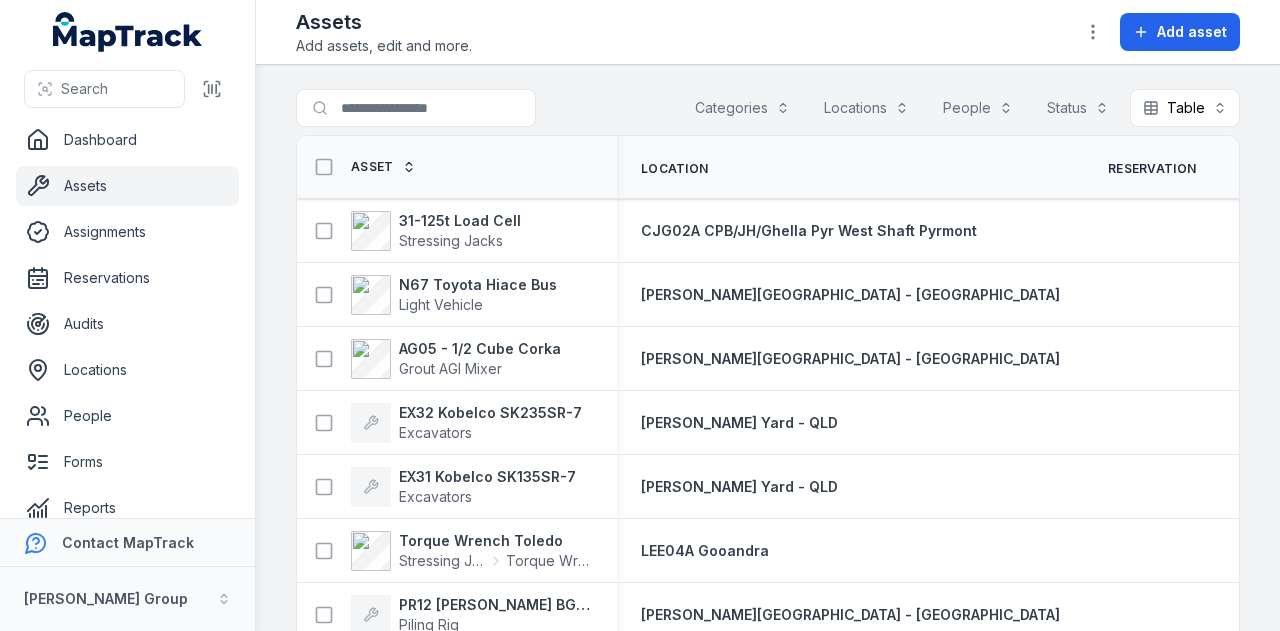 scroll, scrollTop: 0, scrollLeft: 0, axis: both 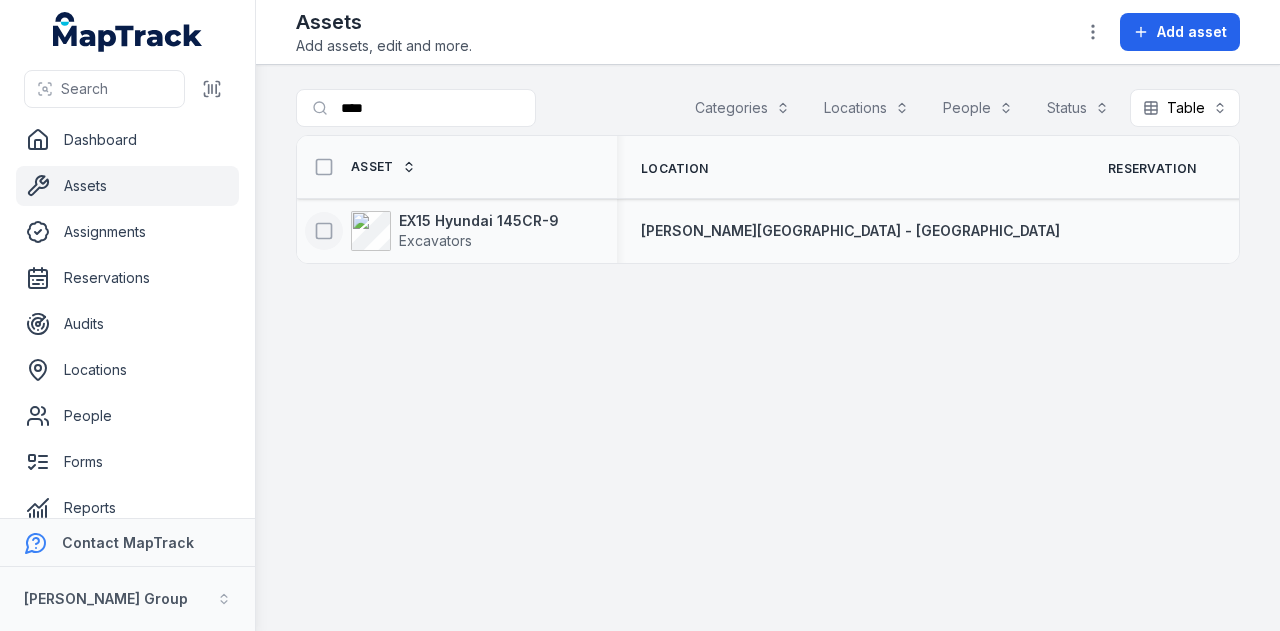 type on "****" 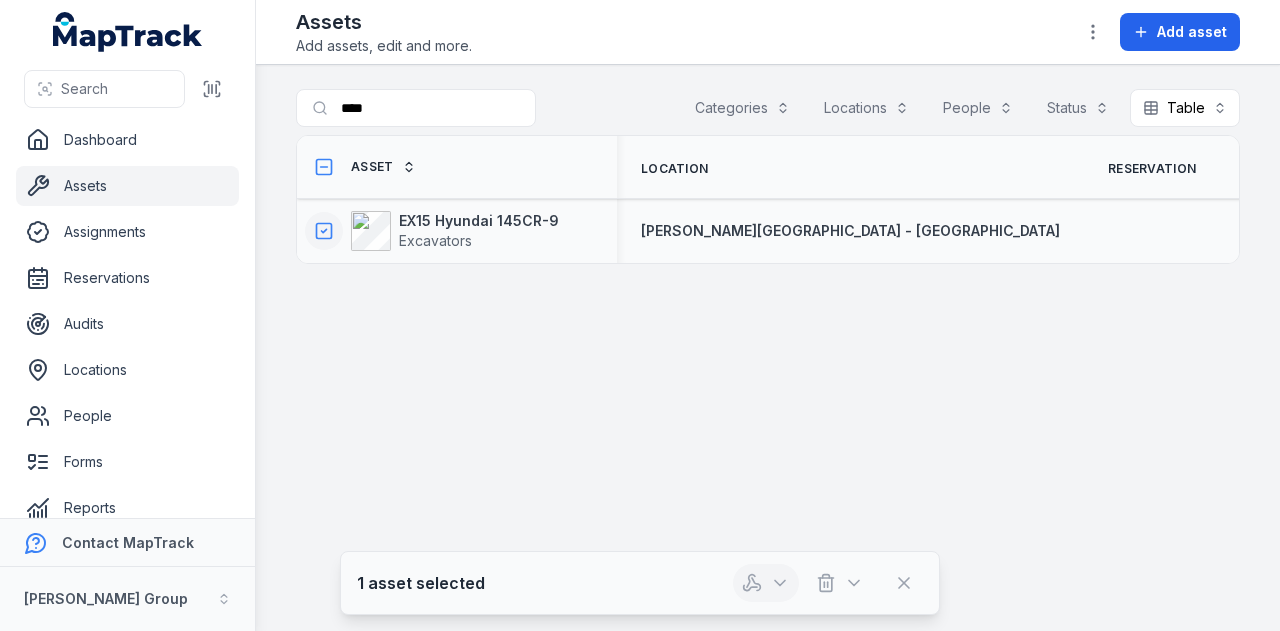 click 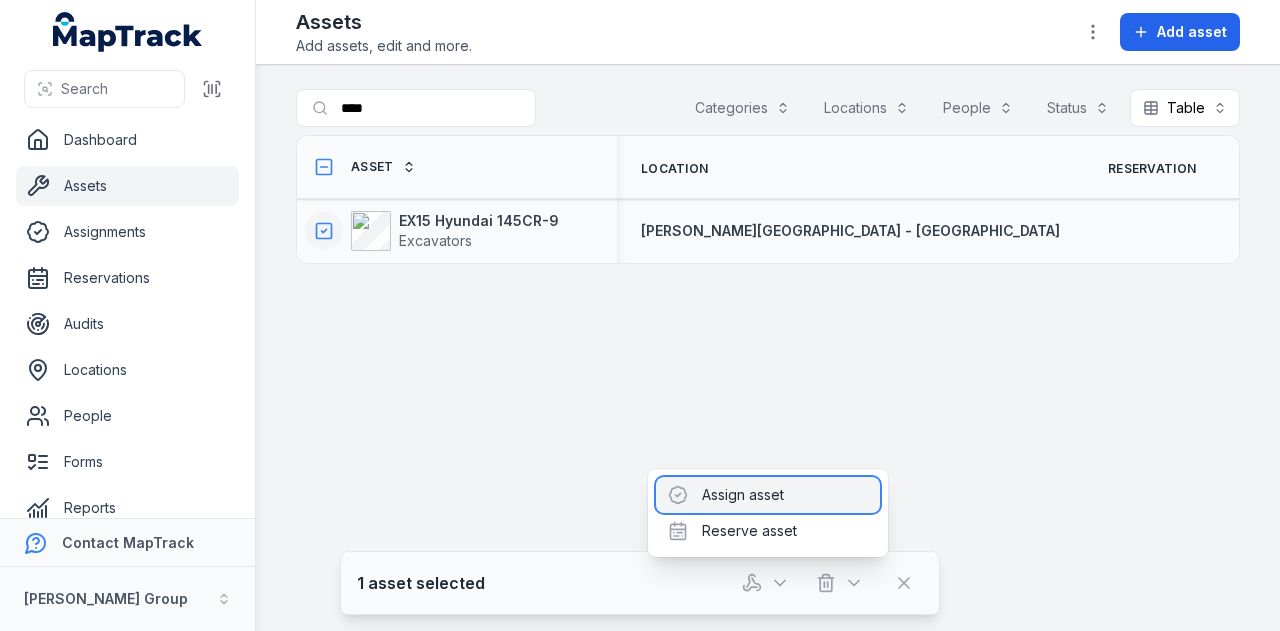 click on "Assign asset" at bounding box center (768, 495) 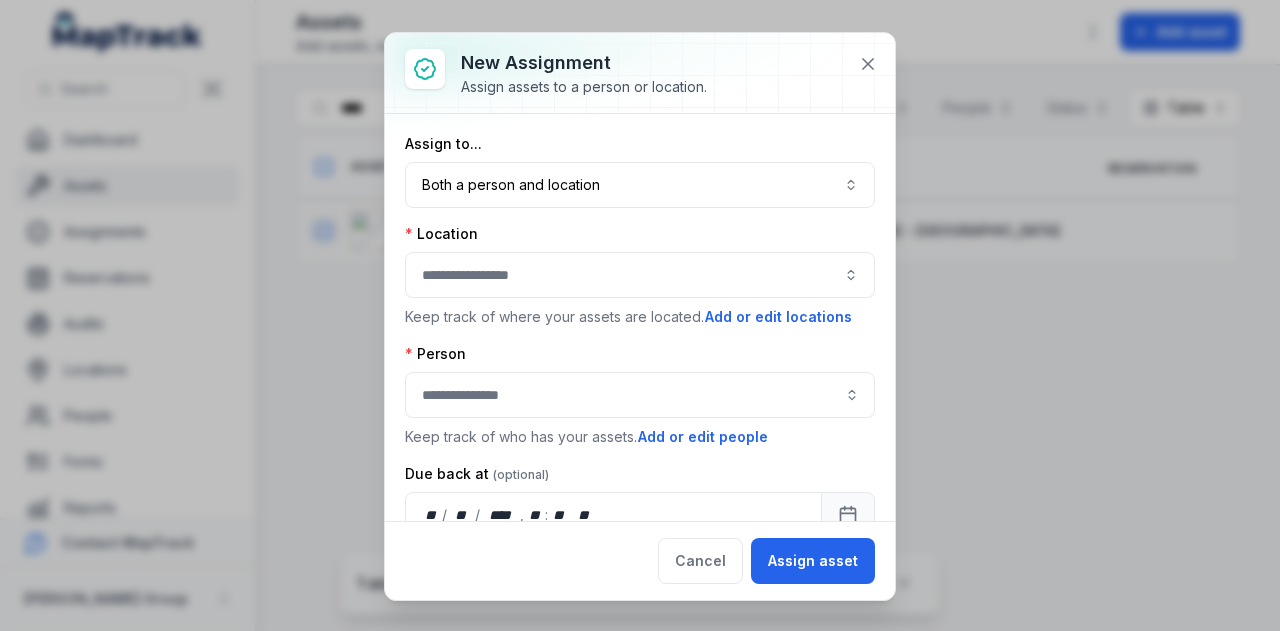 click at bounding box center [640, 275] 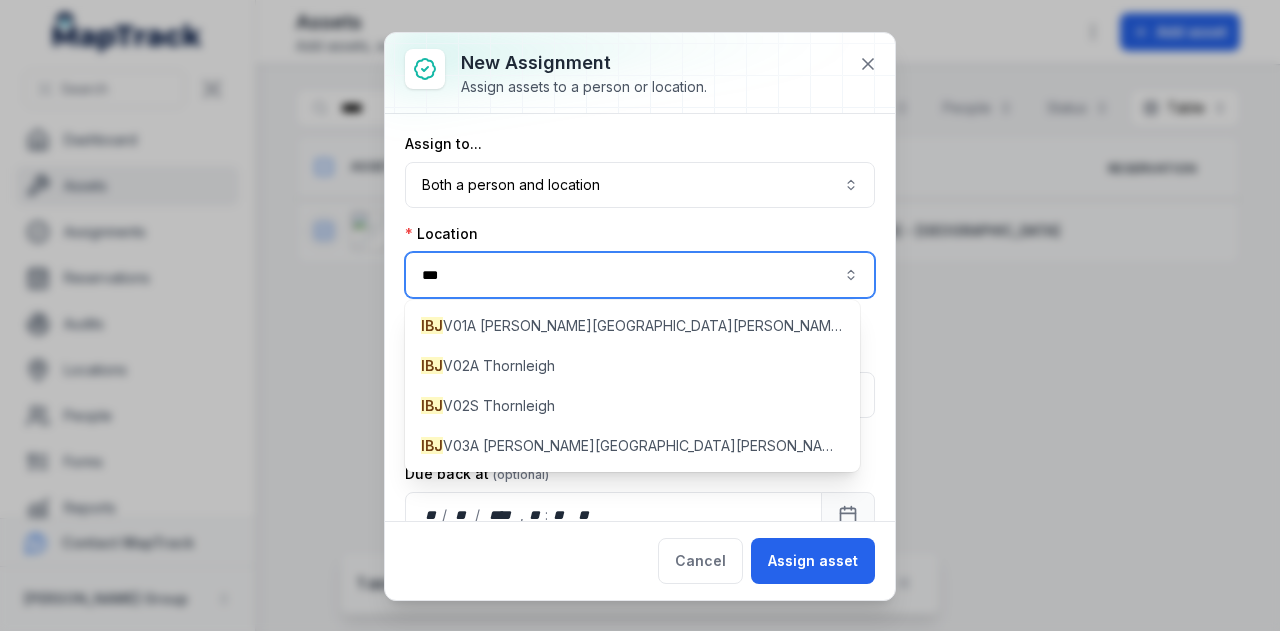 type on "***" 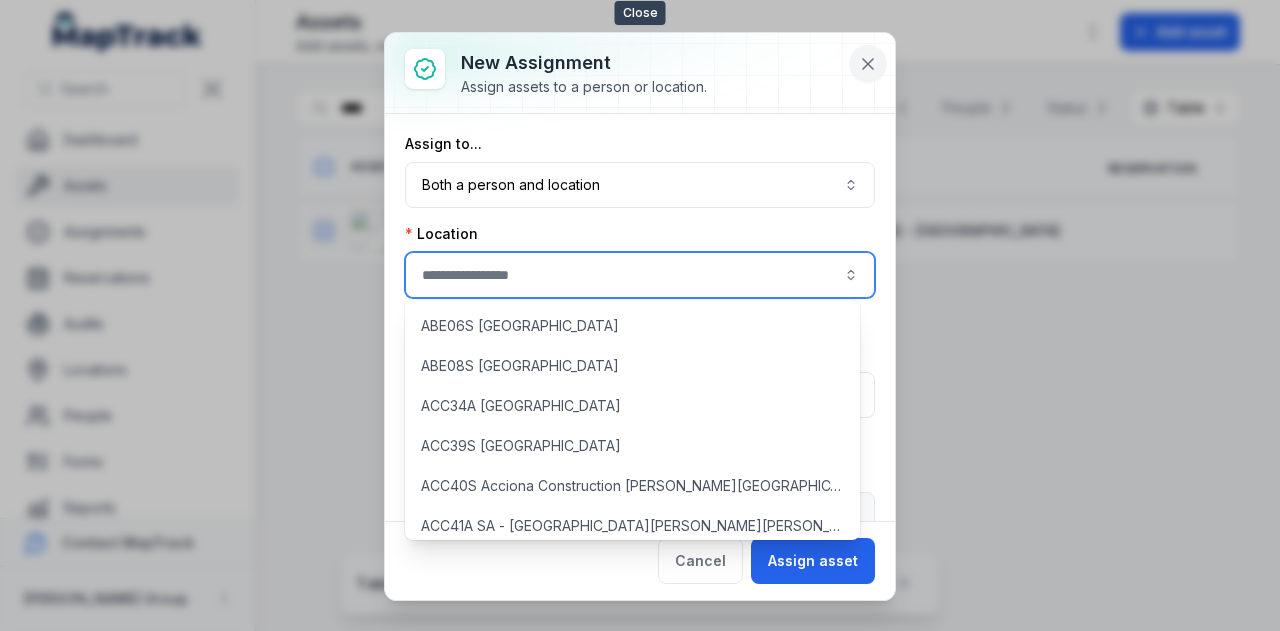 click 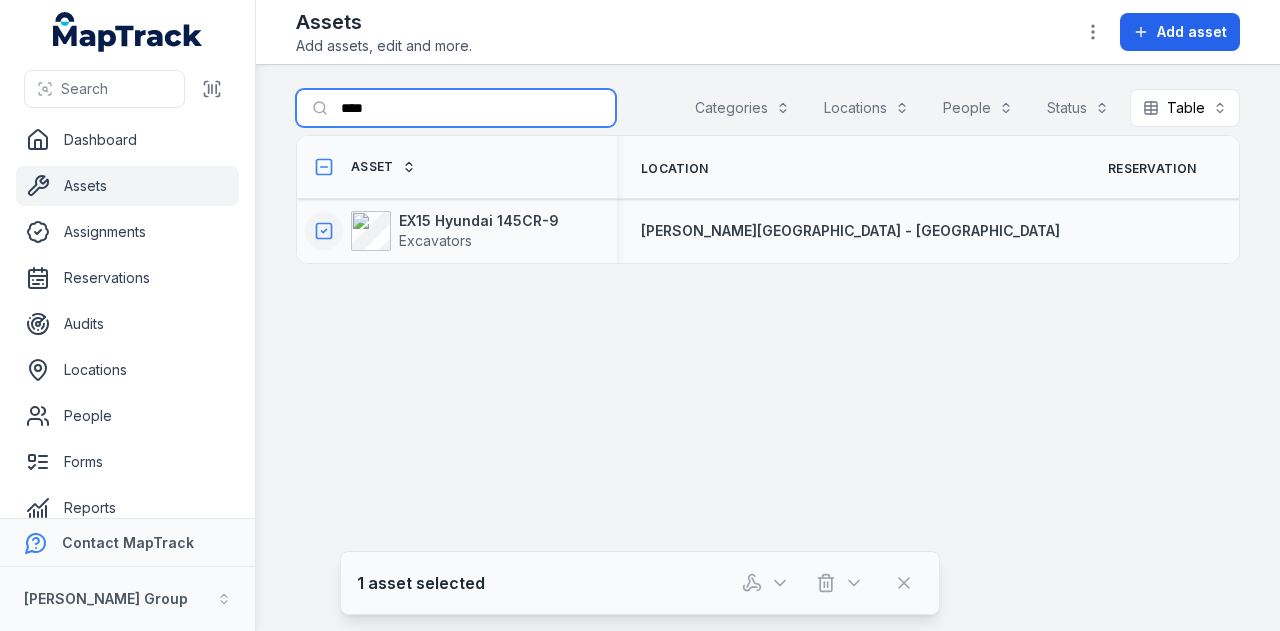 click on "****" at bounding box center (456, 108) 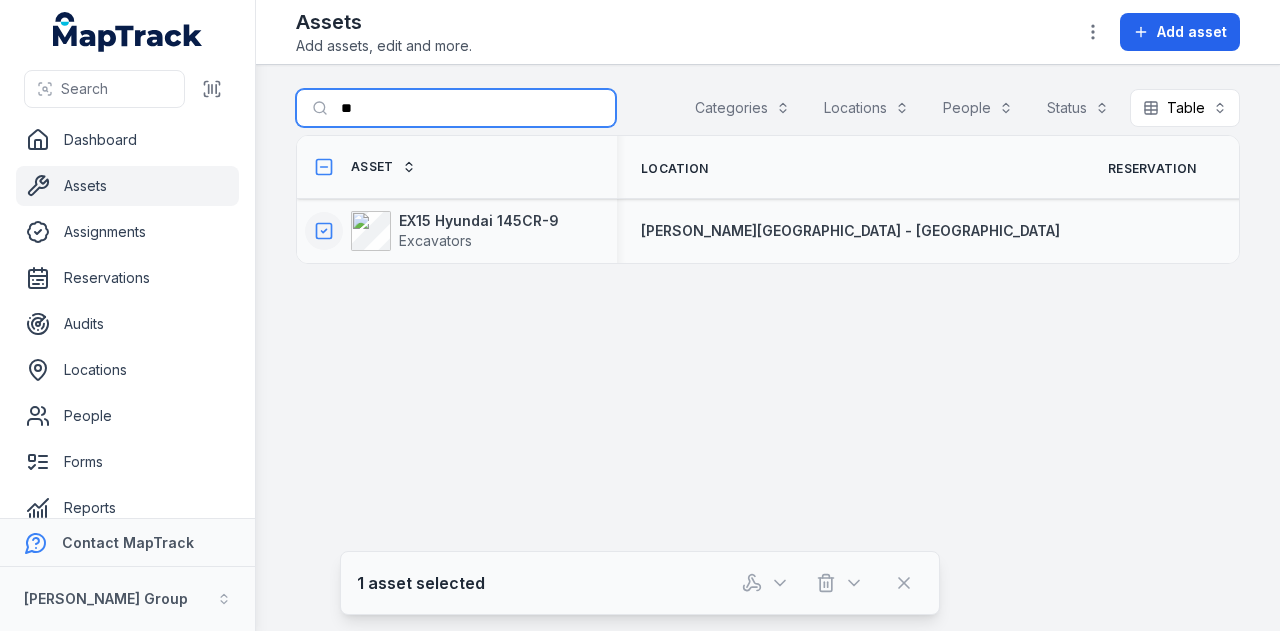 type on "*" 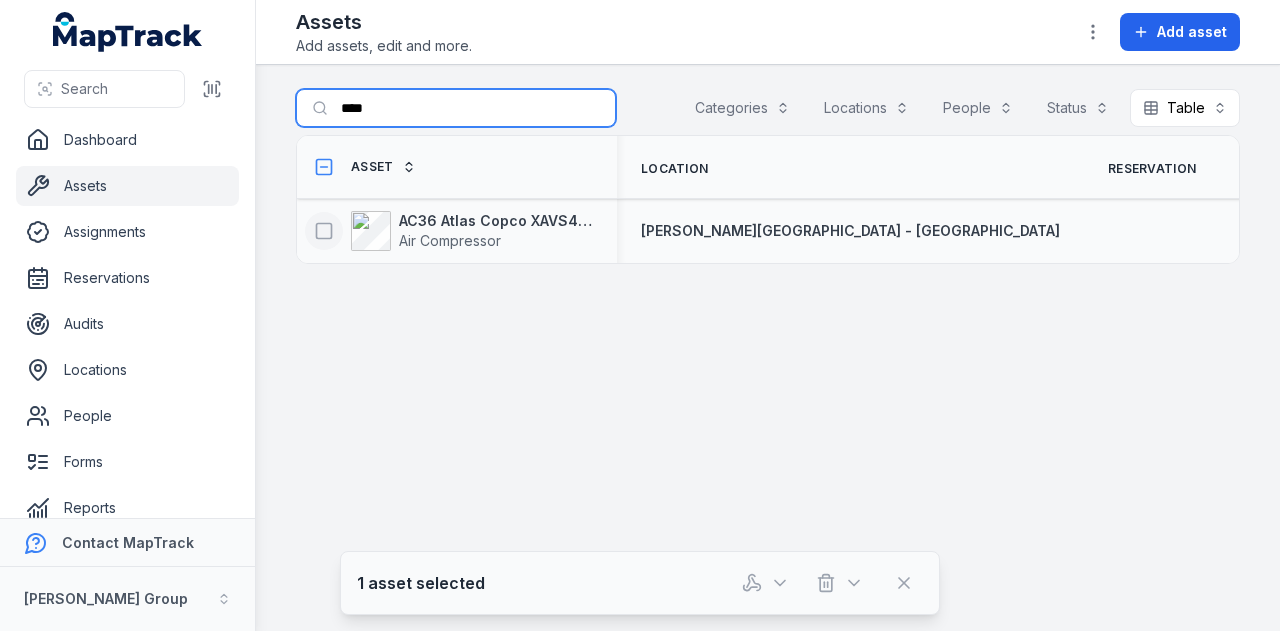 type on "****" 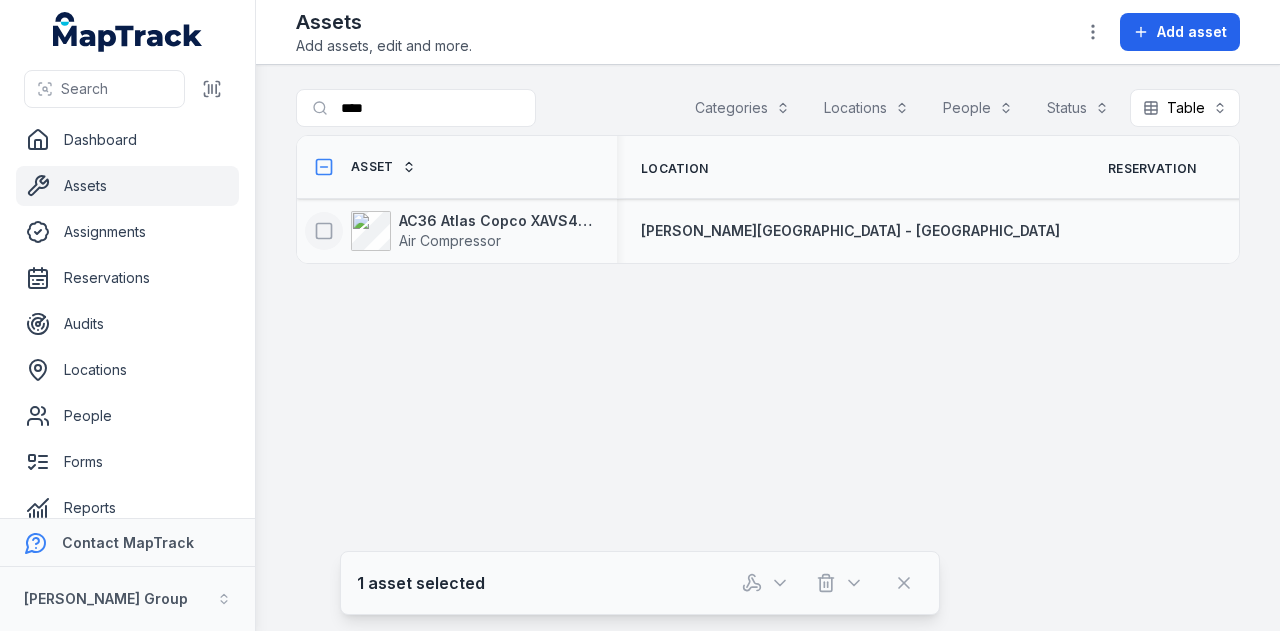 click 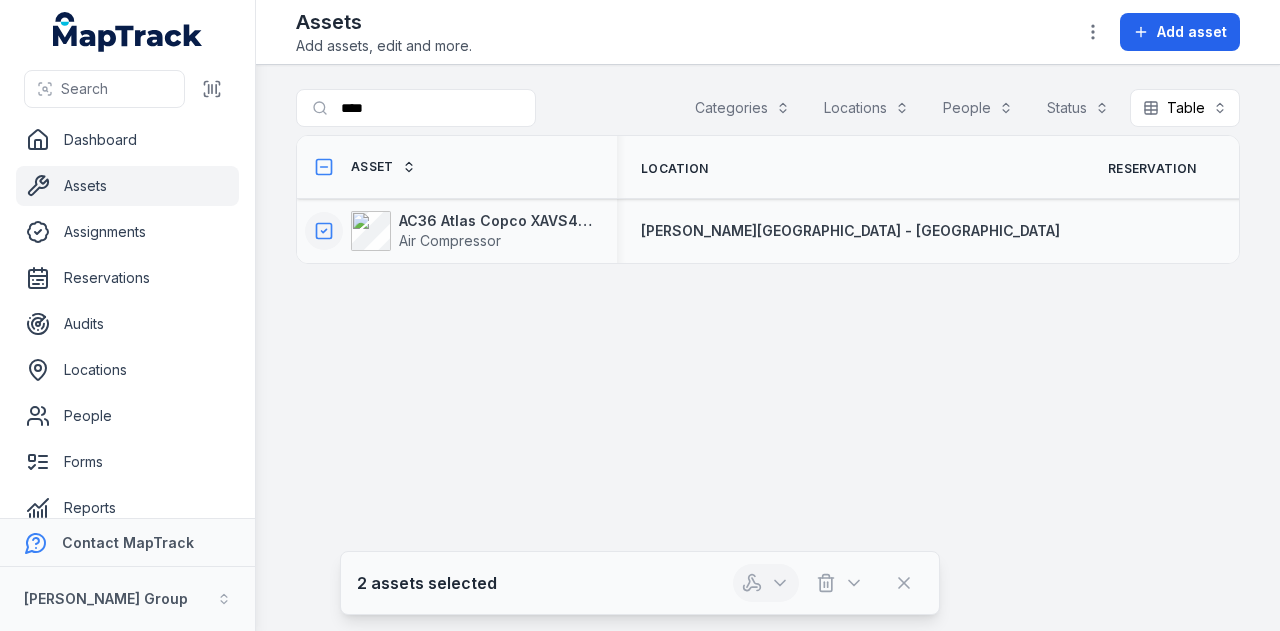 click 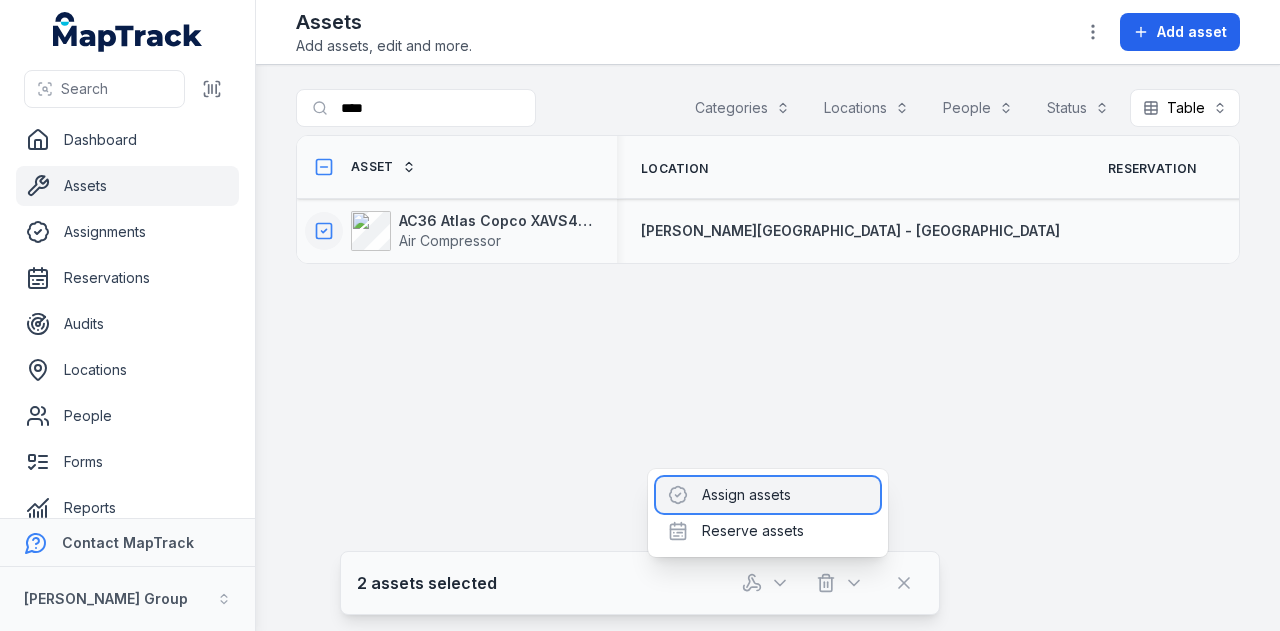 click on "Assign assets" at bounding box center (768, 495) 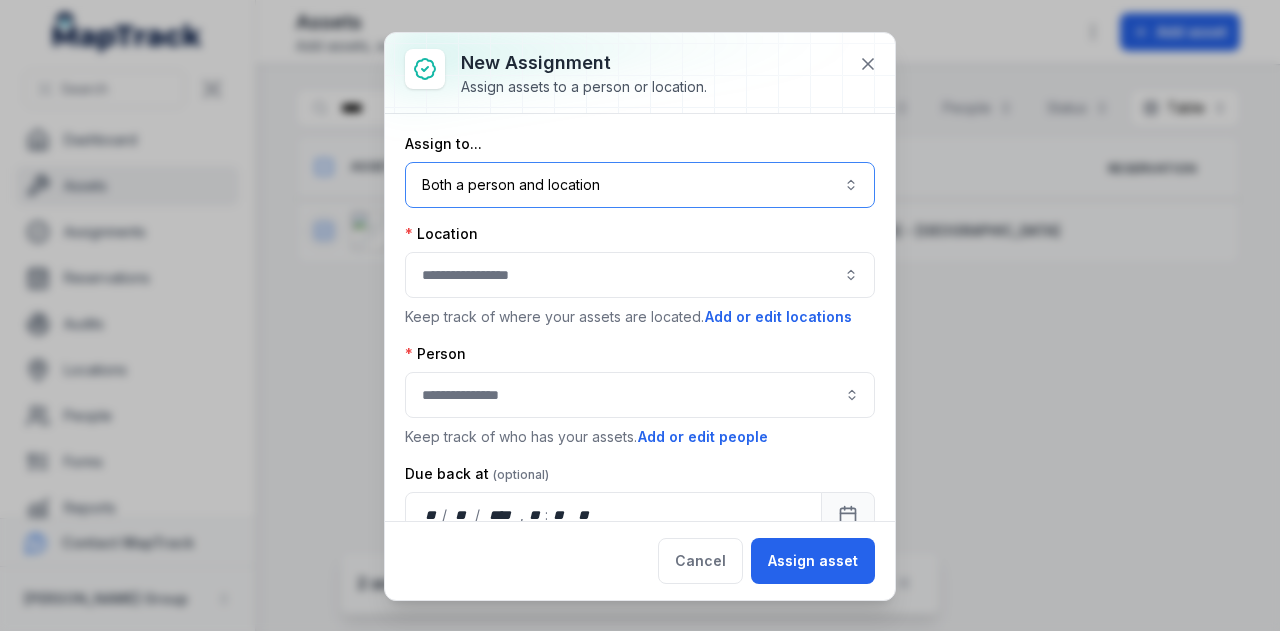 click on "Both a person and location ****" at bounding box center [640, 185] 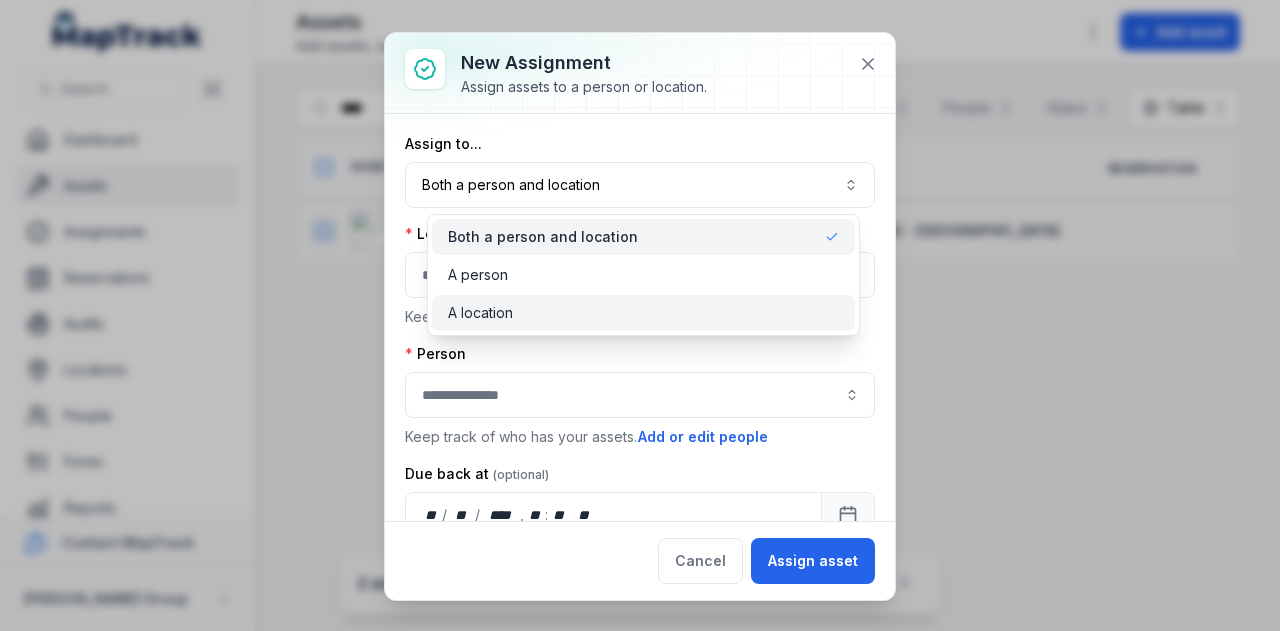 click on "A location" at bounding box center [643, 313] 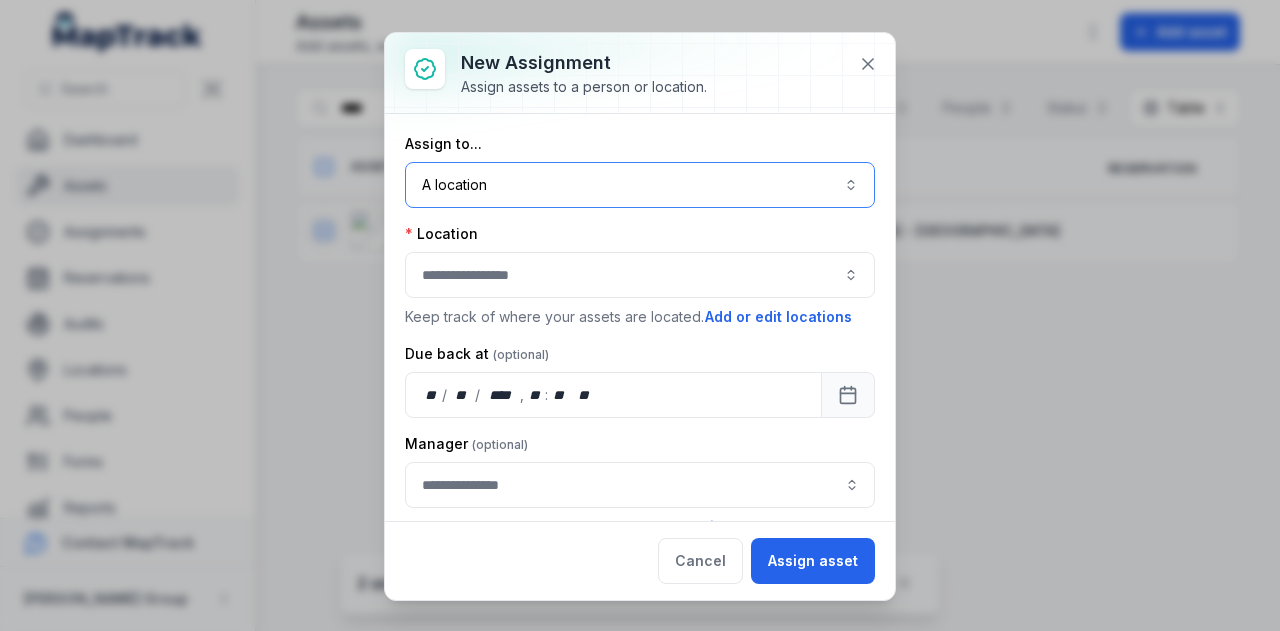 click at bounding box center [640, 275] 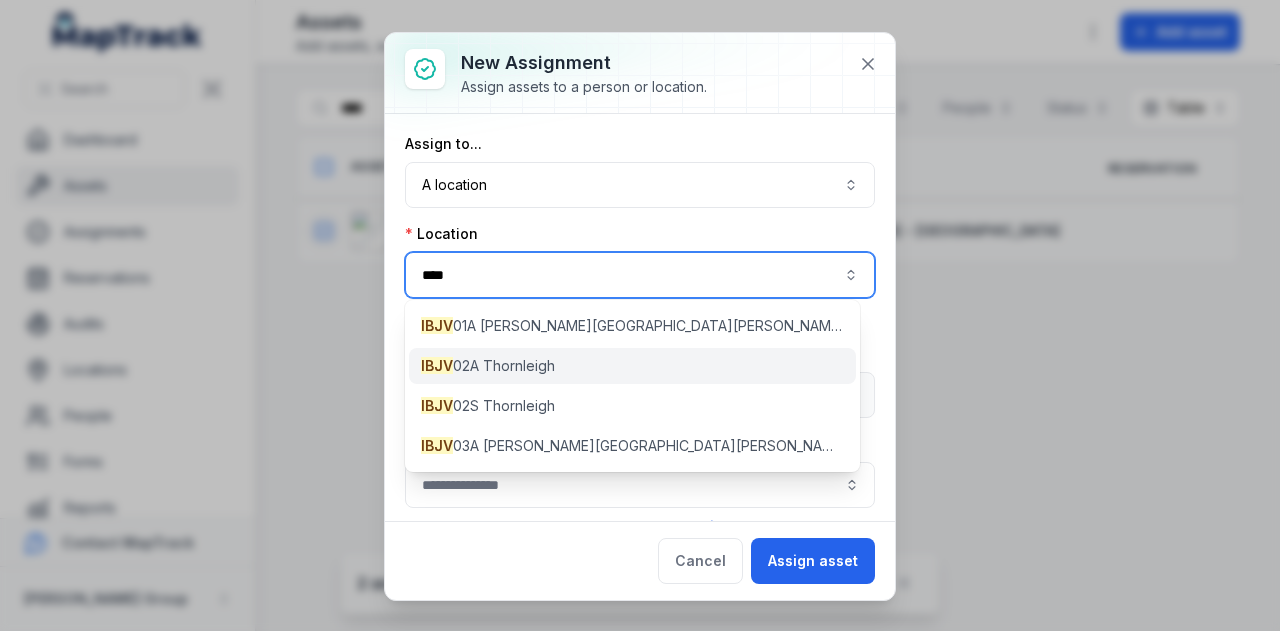 type on "****" 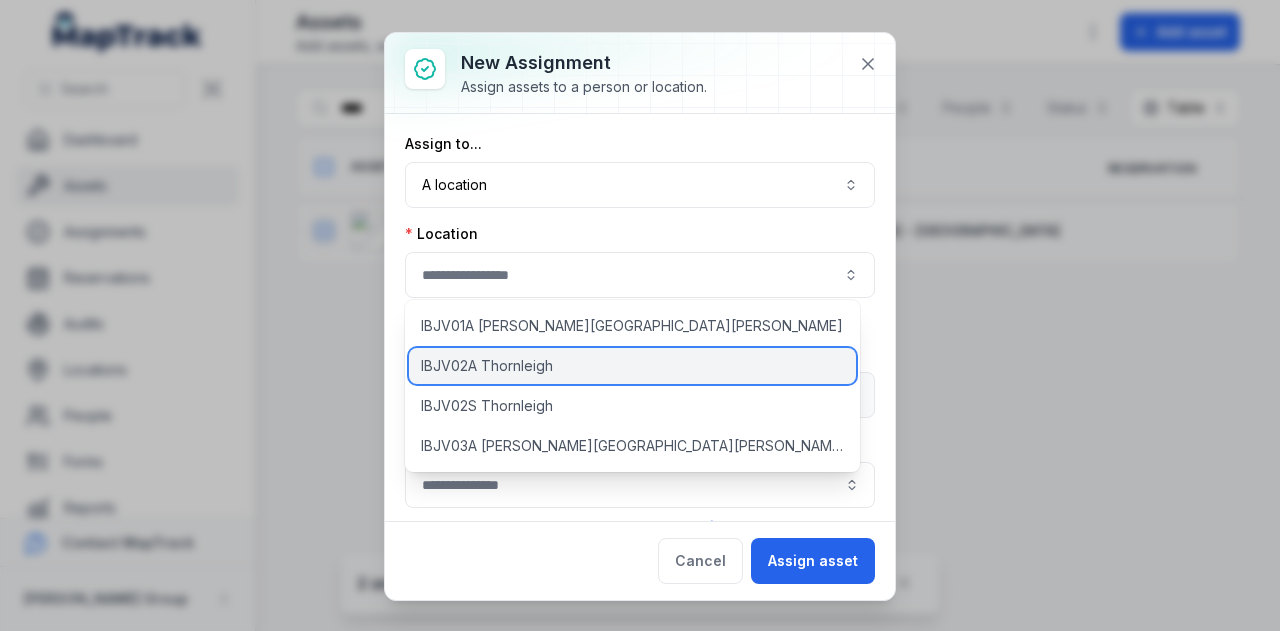 click on "IBJV02A Thornleigh" at bounding box center [632, 366] 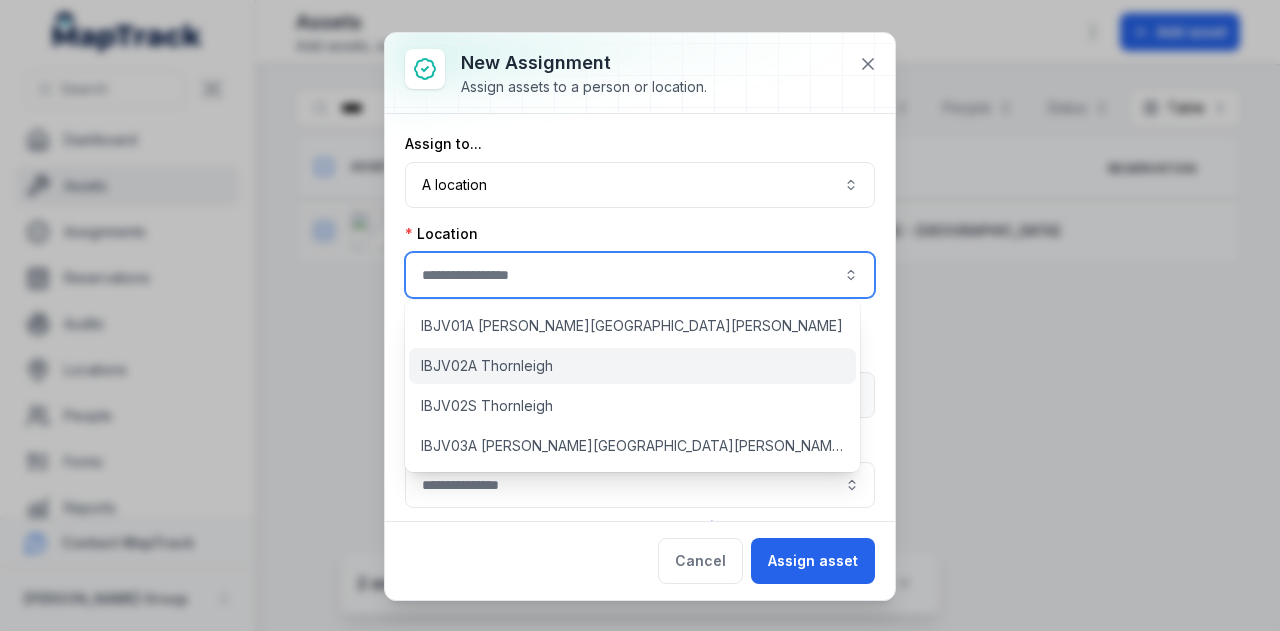 type on "**********" 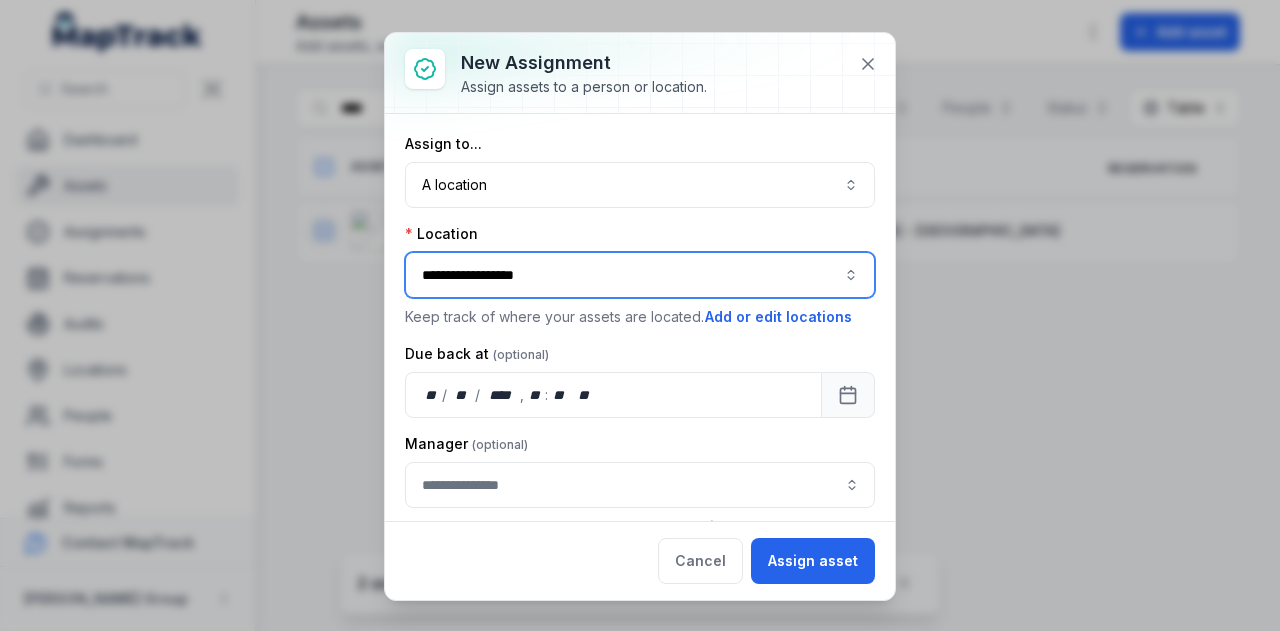 scroll, scrollTop: 72, scrollLeft: 0, axis: vertical 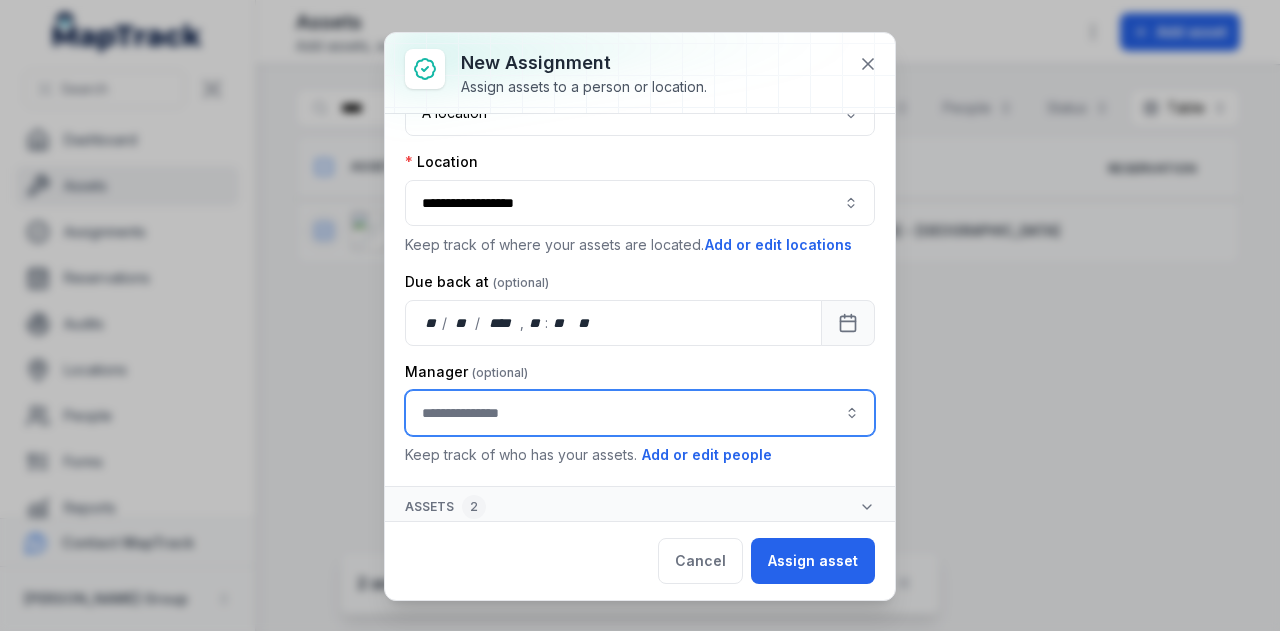 click at bounding box center (640, 413) 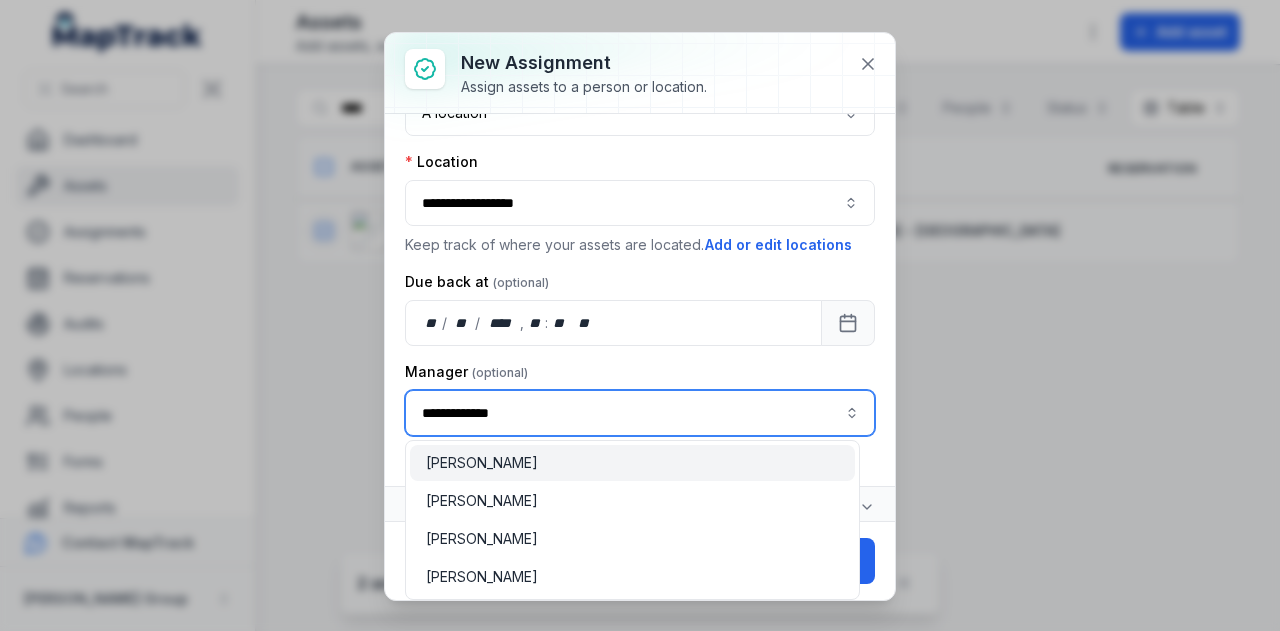 click on "Shane Hulbert" at bounding box center (632, 463) 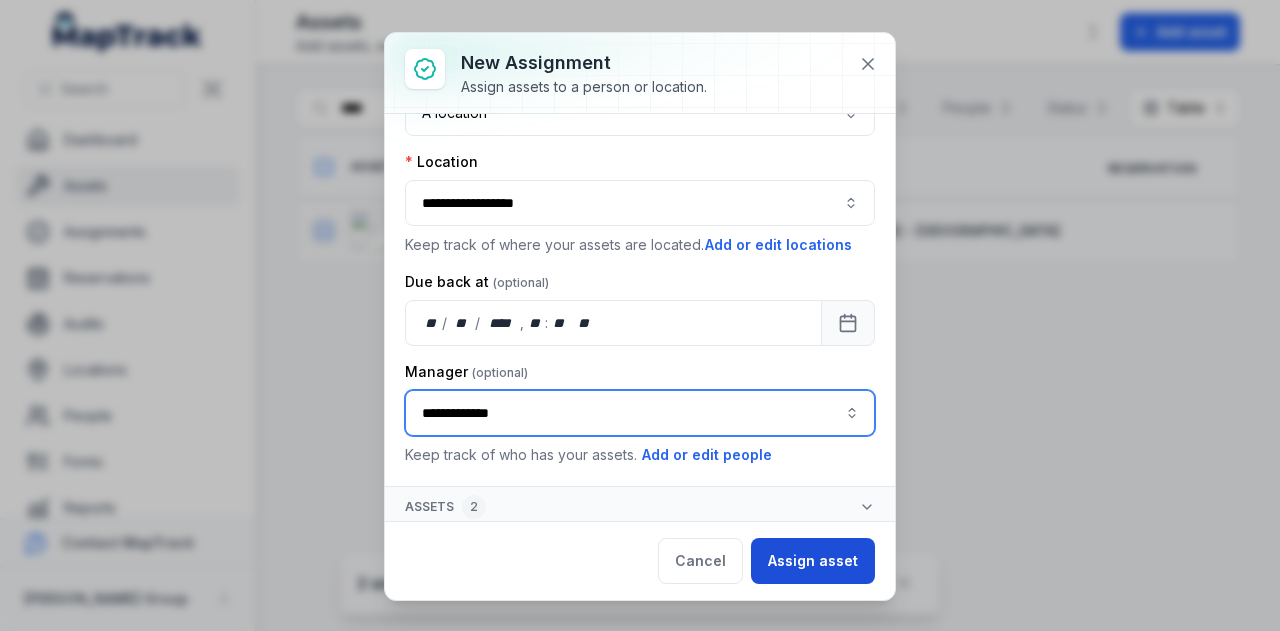 type on "**********" 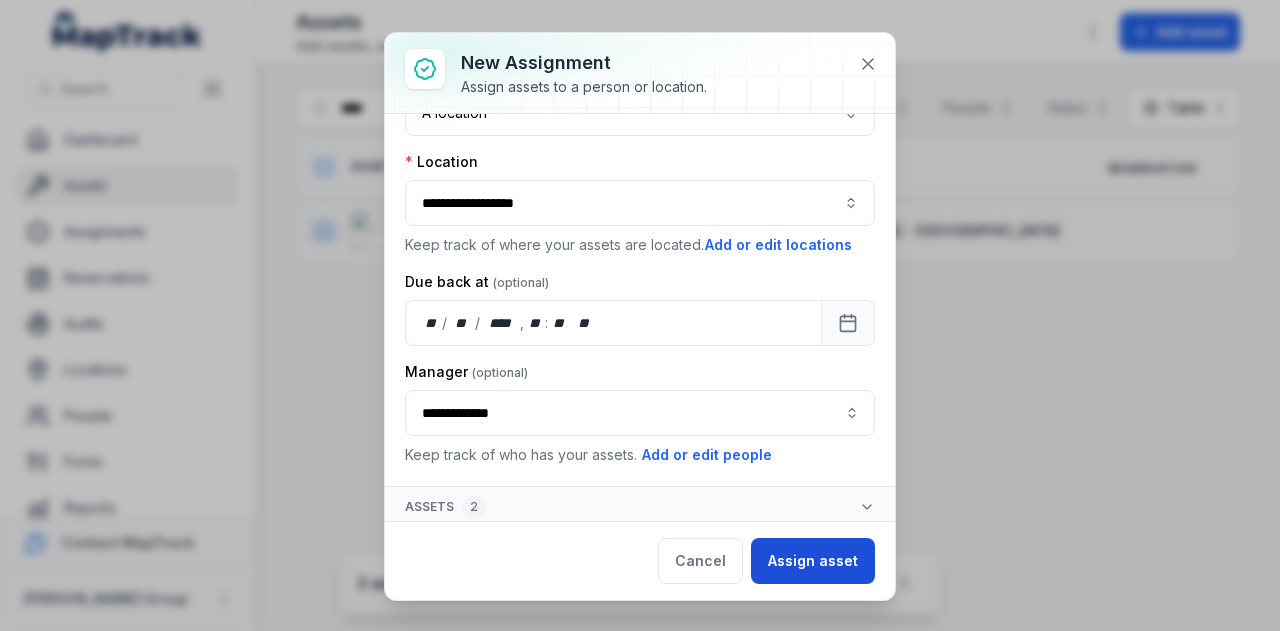 click on "Assign asset" at bounding box center [813, 561] 